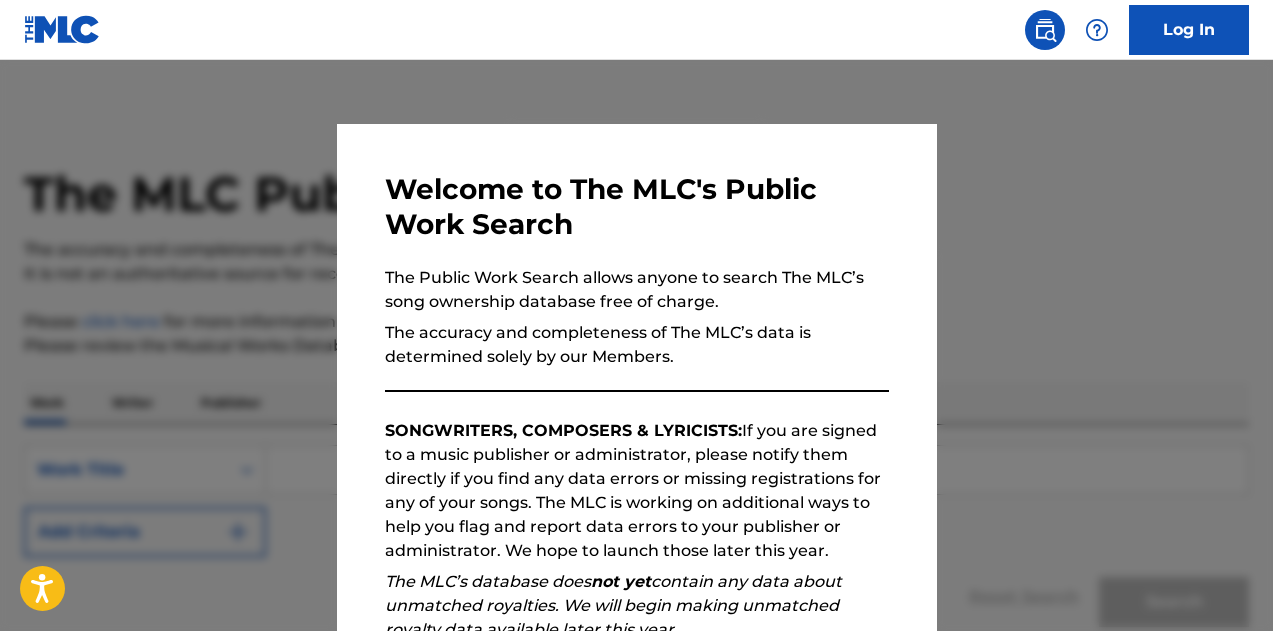 scroll, scrollTop: 0, scrollLeft: 0, axis: both 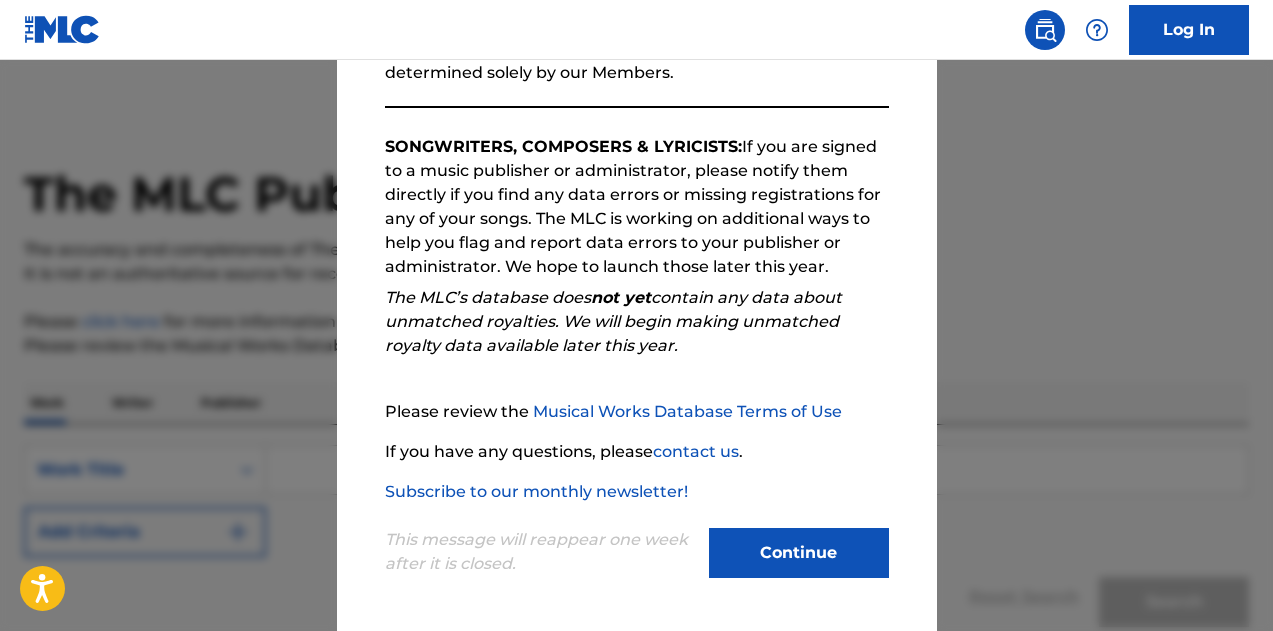 click on "Continue" at bounding box center (799, 553) 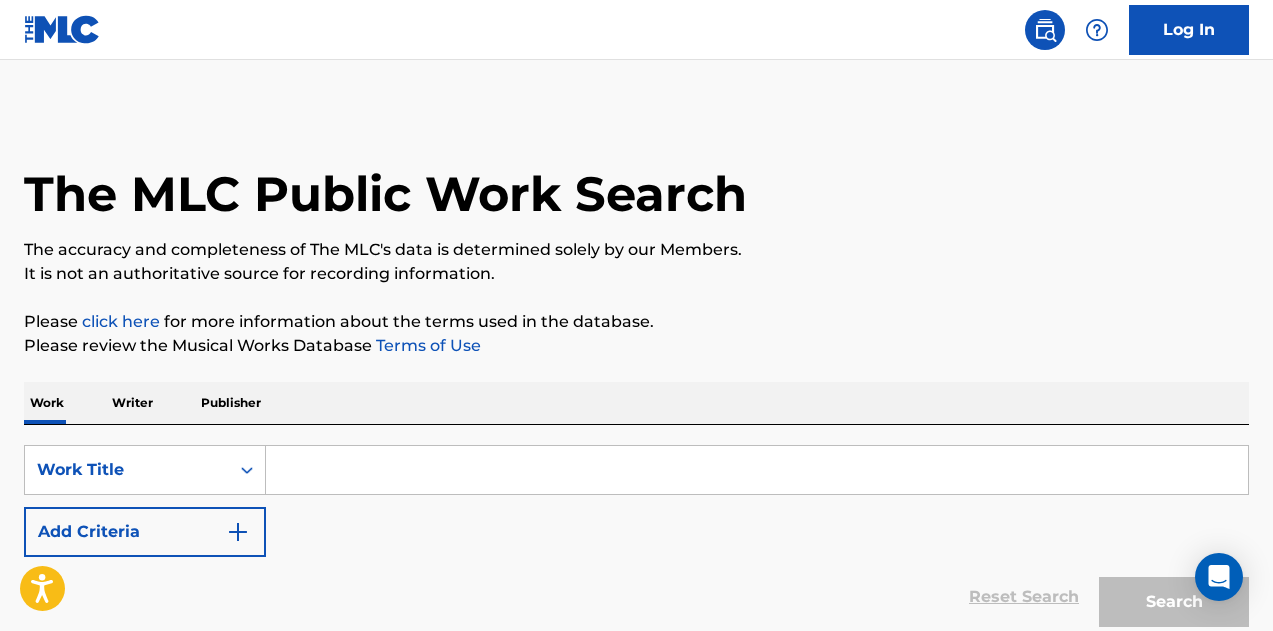 click on "Log In" at bounding box center [1189, 30] 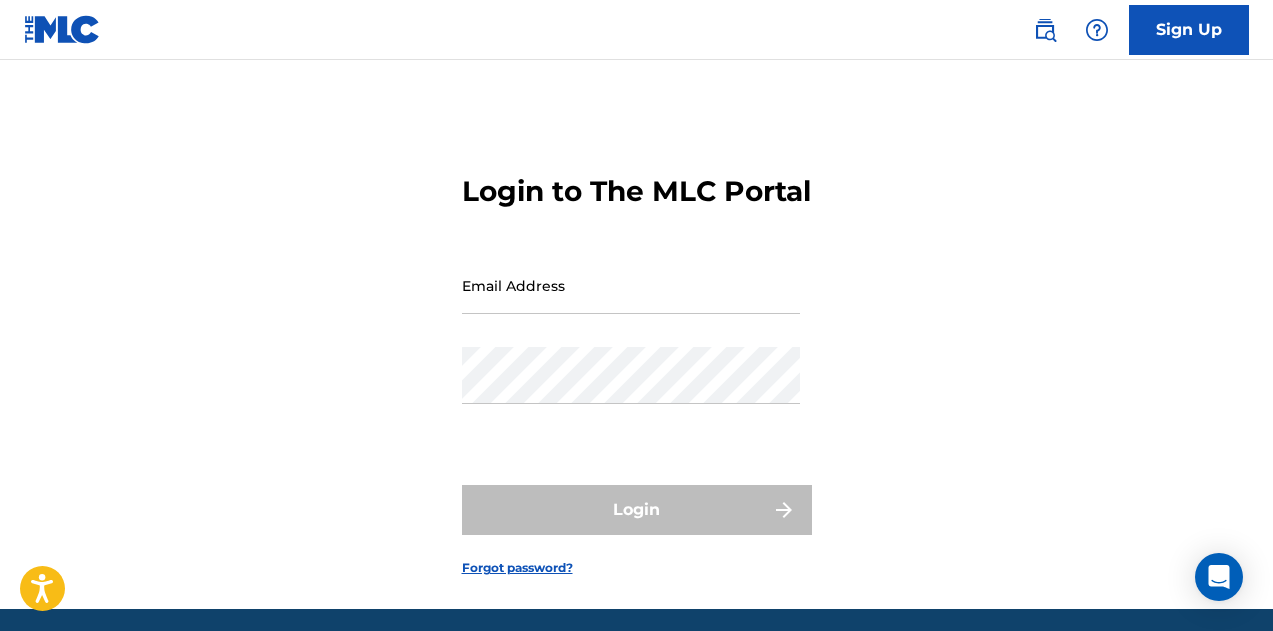 click on "Email Address" at bounding box center [631, 285] 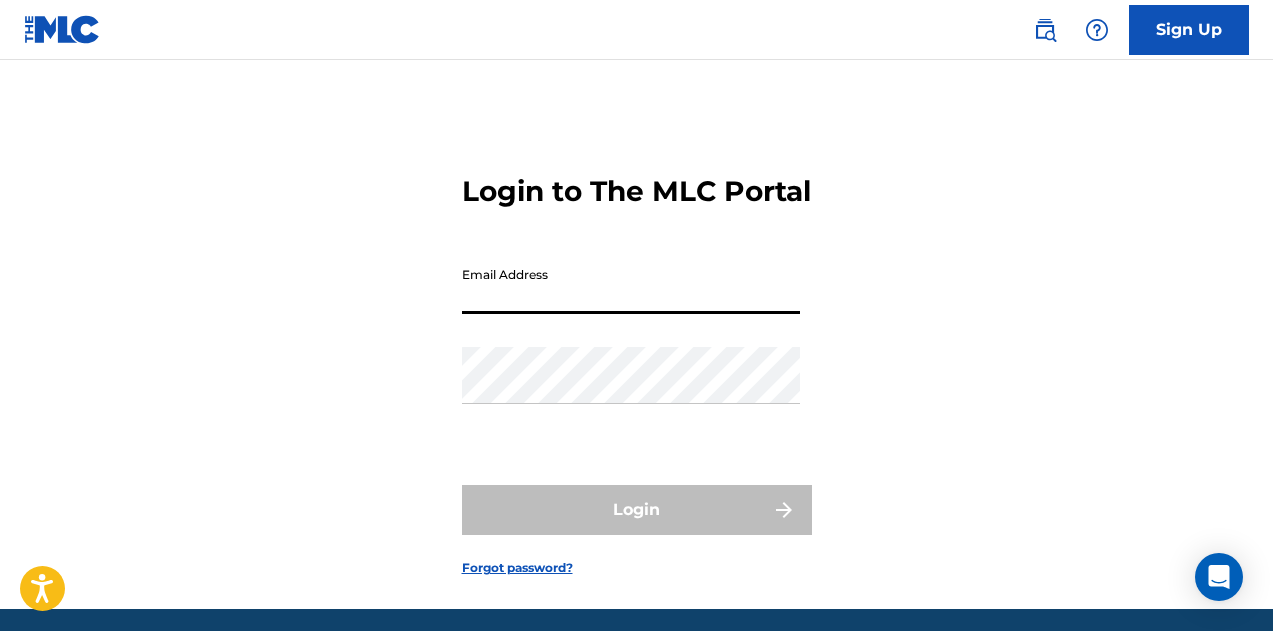 type on "[PERSON_NAME][EMAIL_ADDRESS][DOMAIN_NAME]" 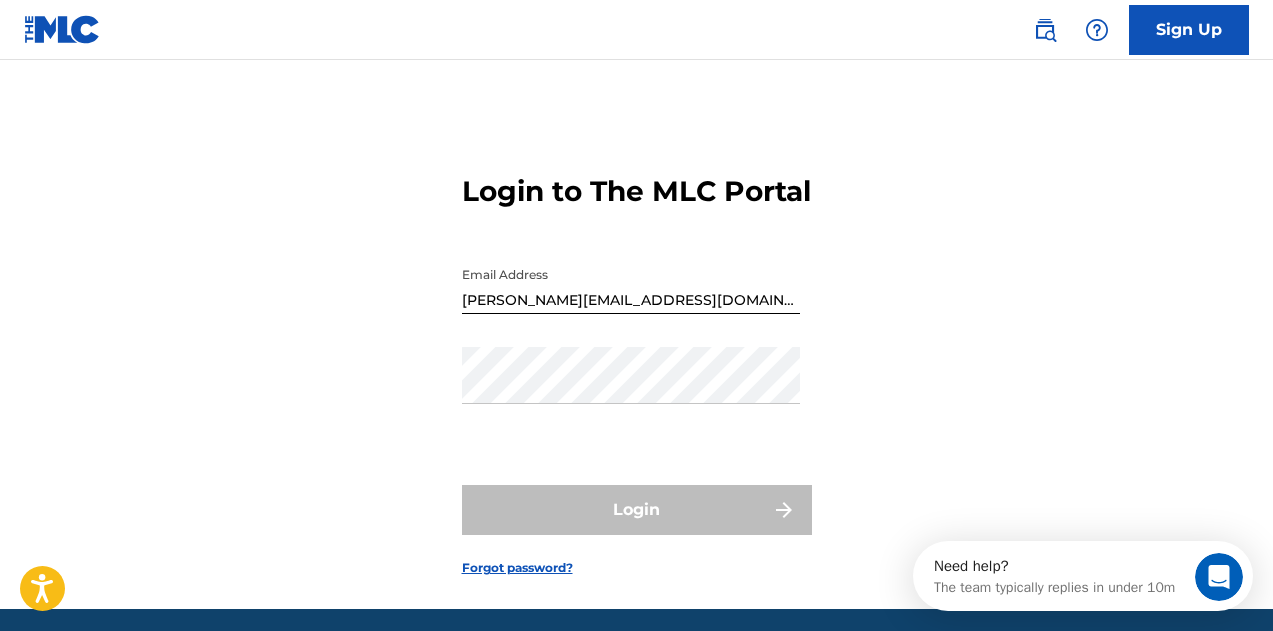 scroll, scrollTop: 0, scrollLeft: 0, axis: both 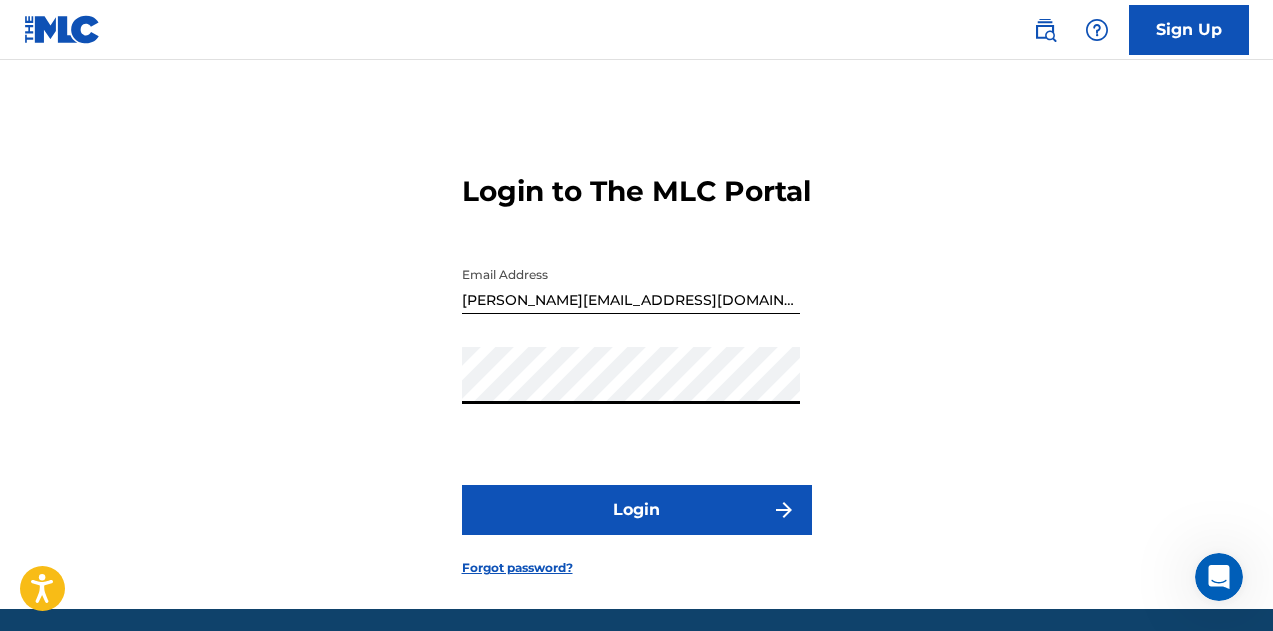 click on "Login" at bounding box center [637, 510] 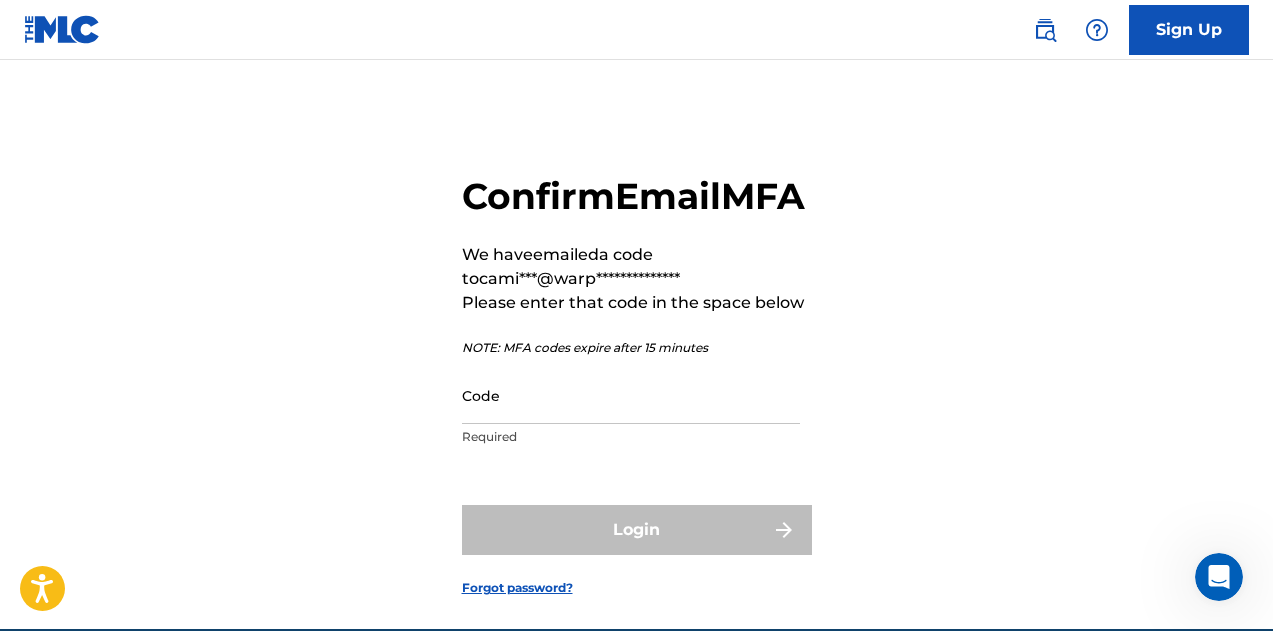 drag, startPoint x: 569, startPoint y: 444, endPoint x: 566, endPoint y: 533, distance: 89.050545 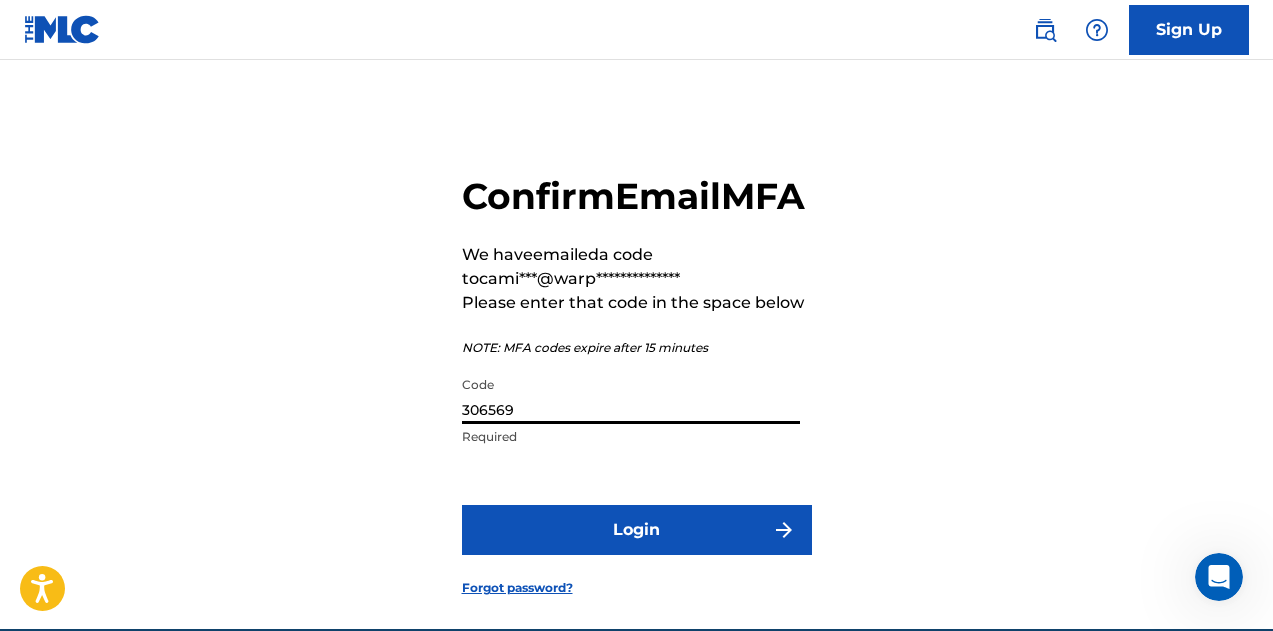 type on "306569" 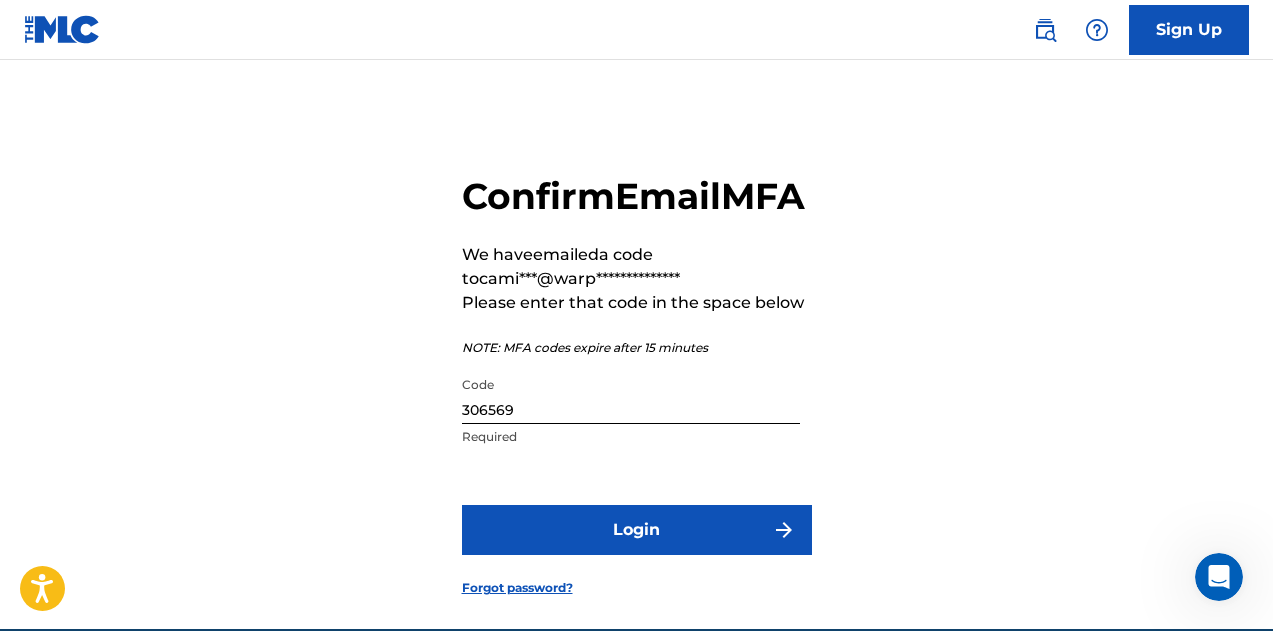 click on "Login" at bounding box center (637, 530) 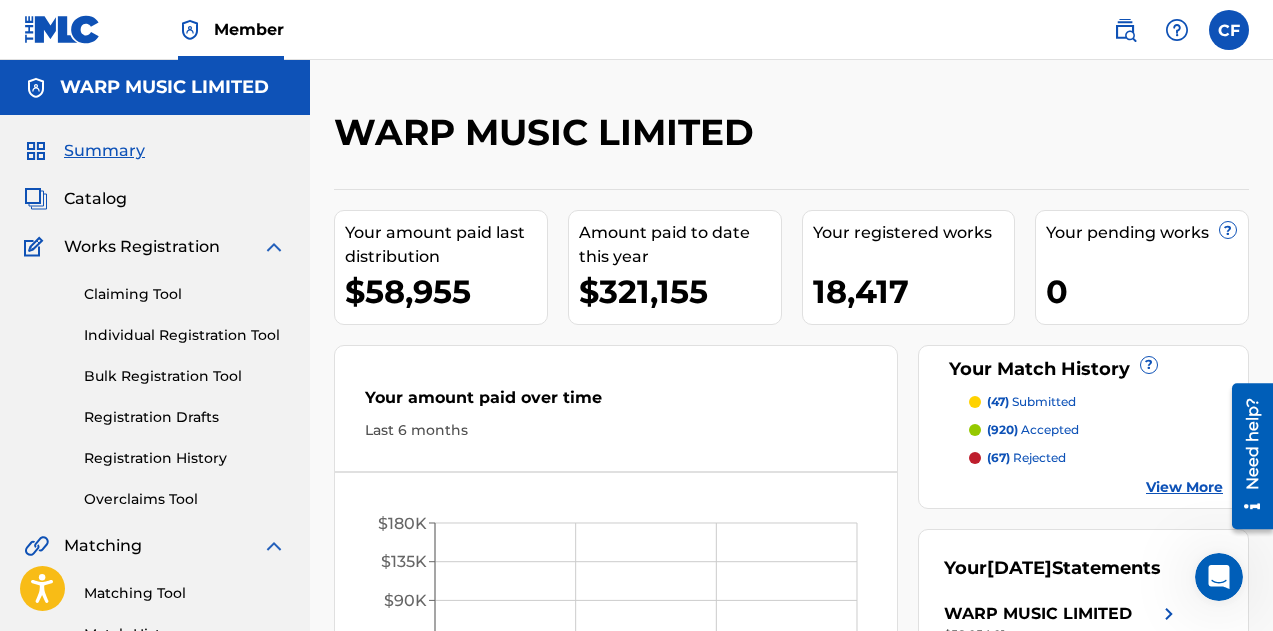 scroll, scrollTop: 0, scrollLeft: 0, axis: both 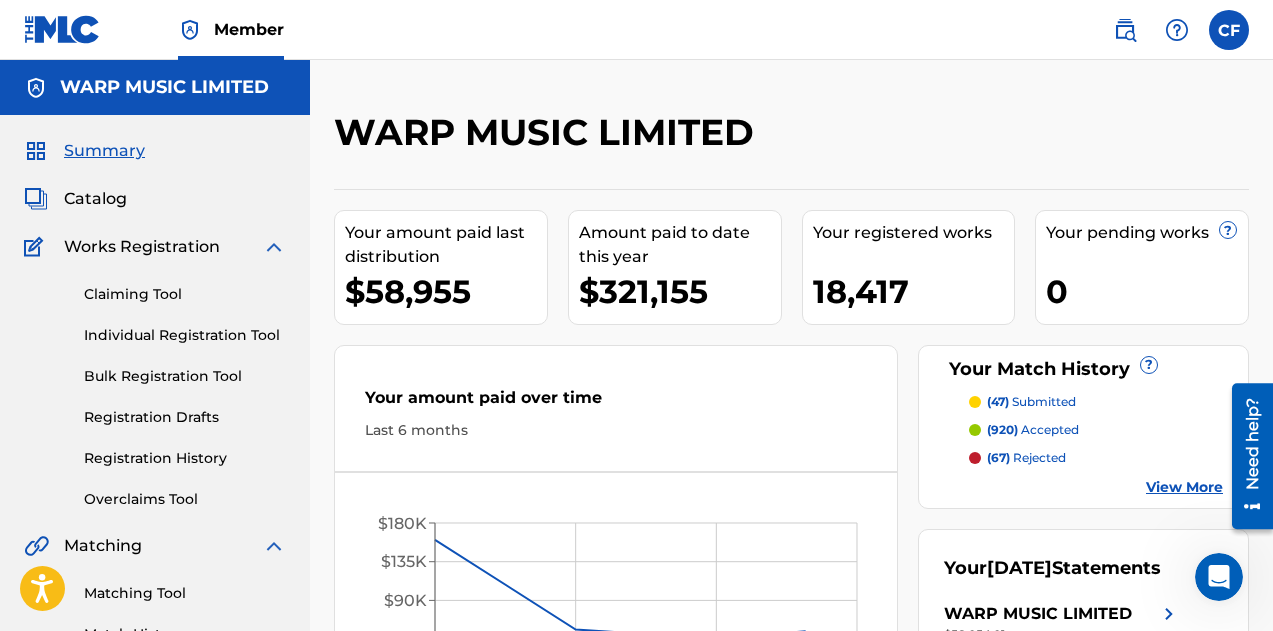 click on "Matching Tool" at bounding box center (185, 593) 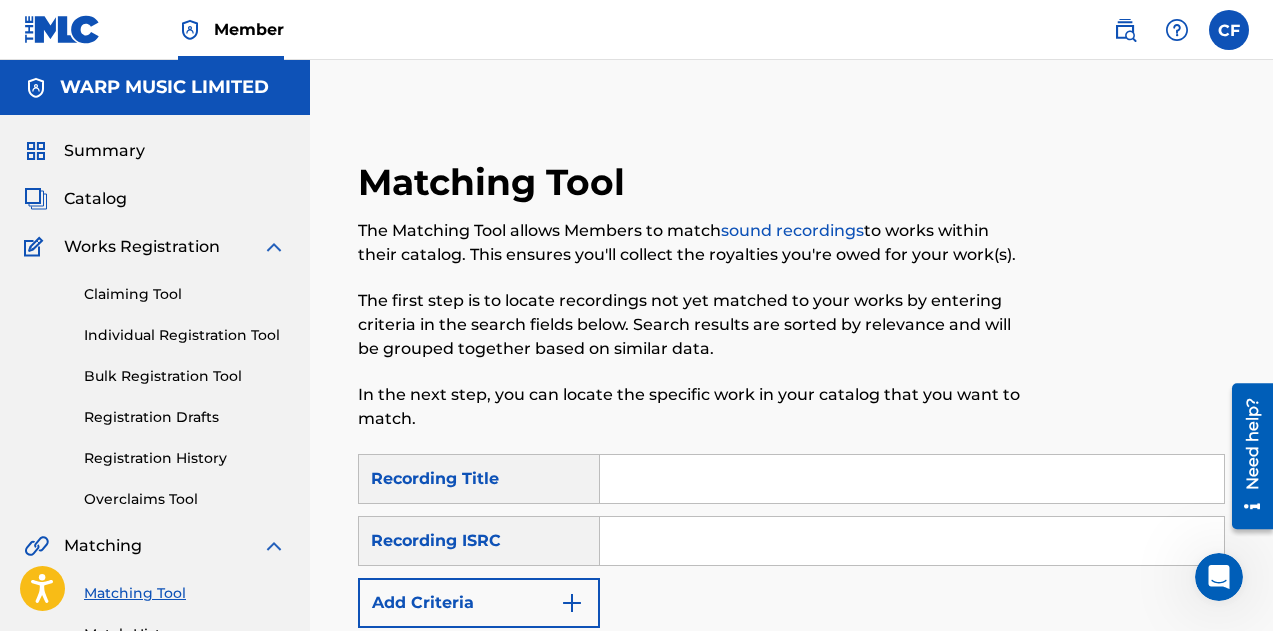click at bounding box center [912, 541] 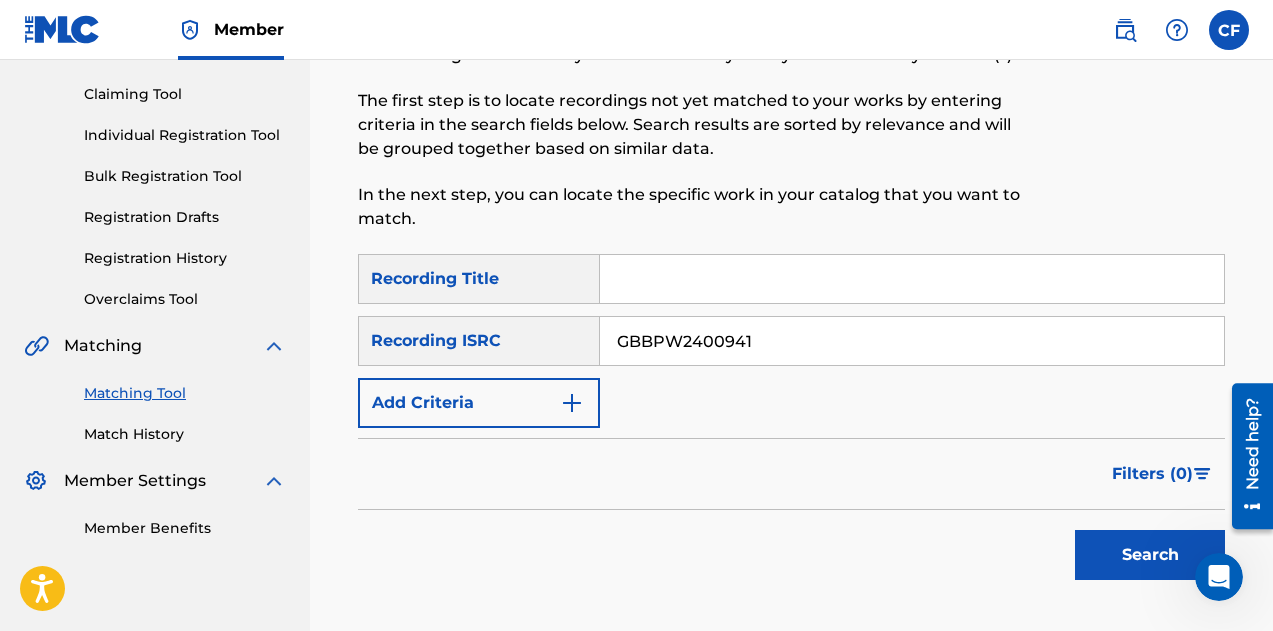 type on "GBBPW2400941" 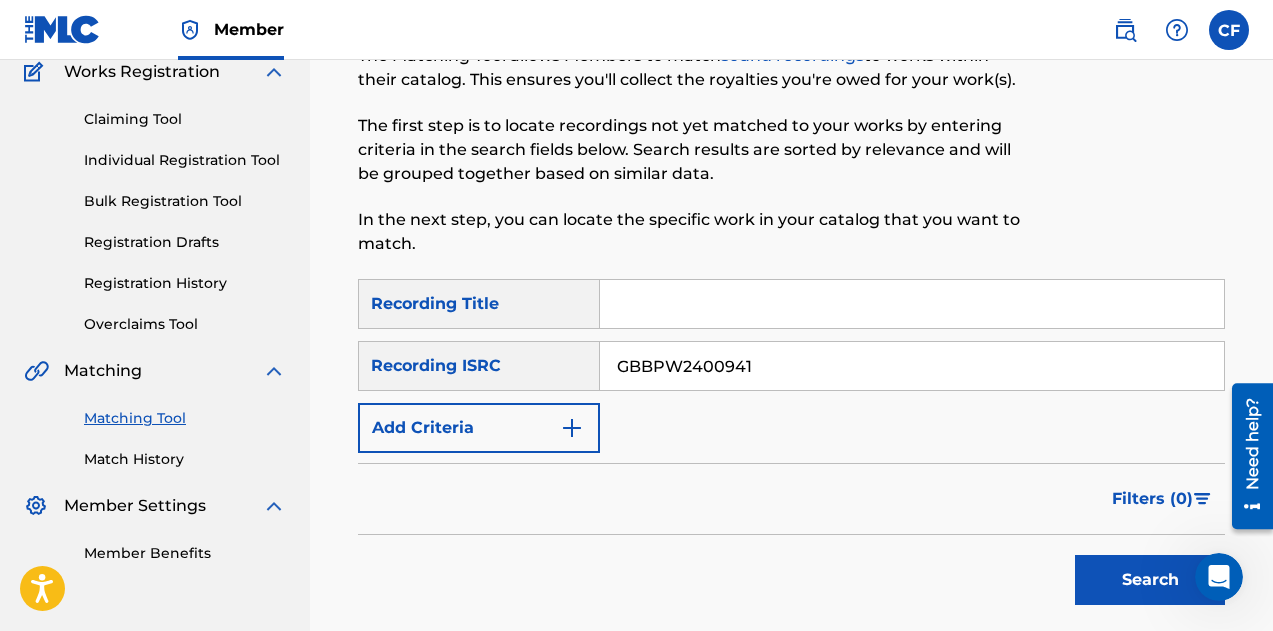 scroll, scrollTop: 0, scrollLeft: 0, axis: both 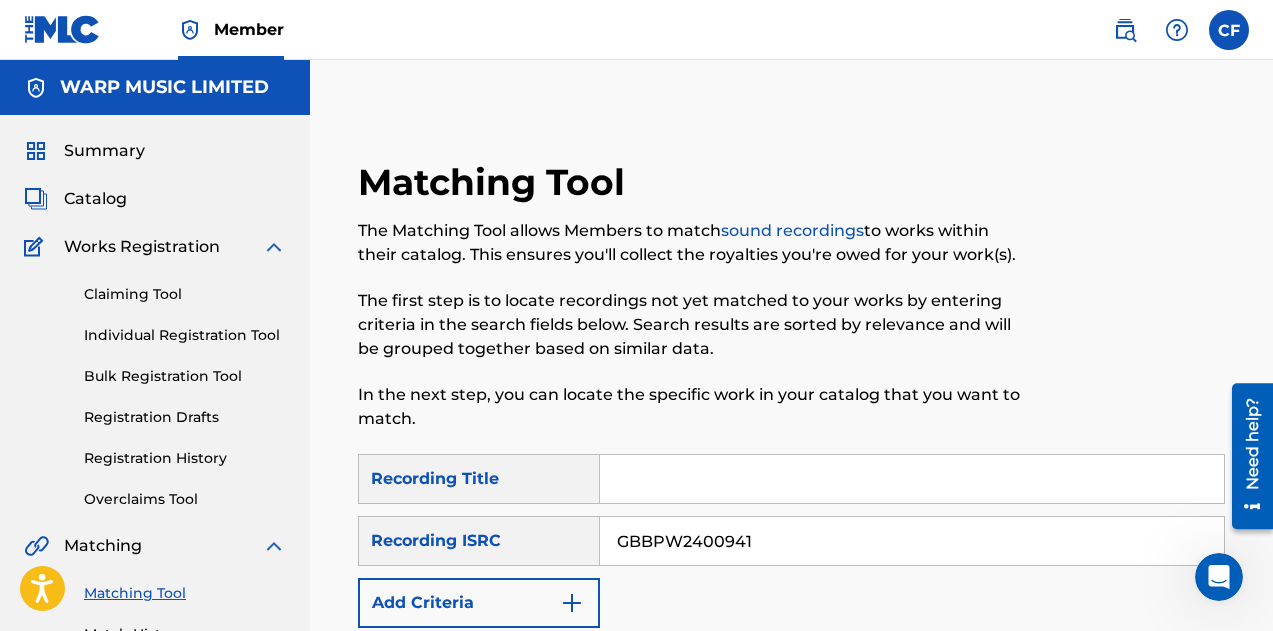 click at bounding box center (1125, 30) 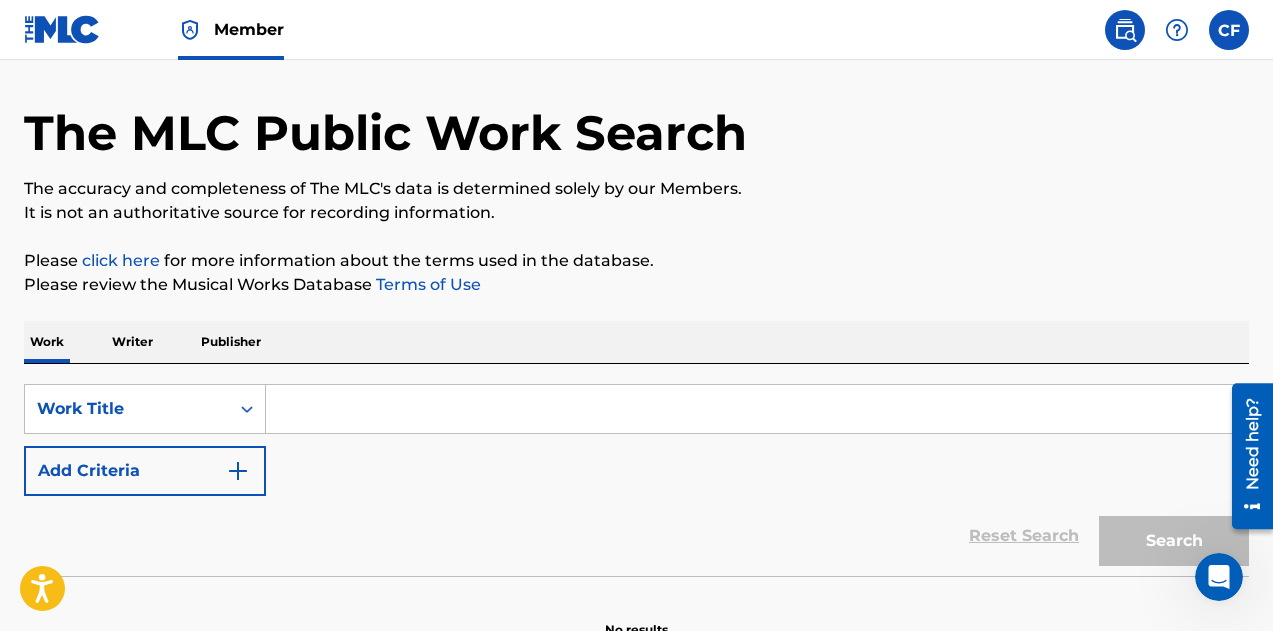 scroll, scrollTop: 100, scrollLeft: 0, axis: vertical 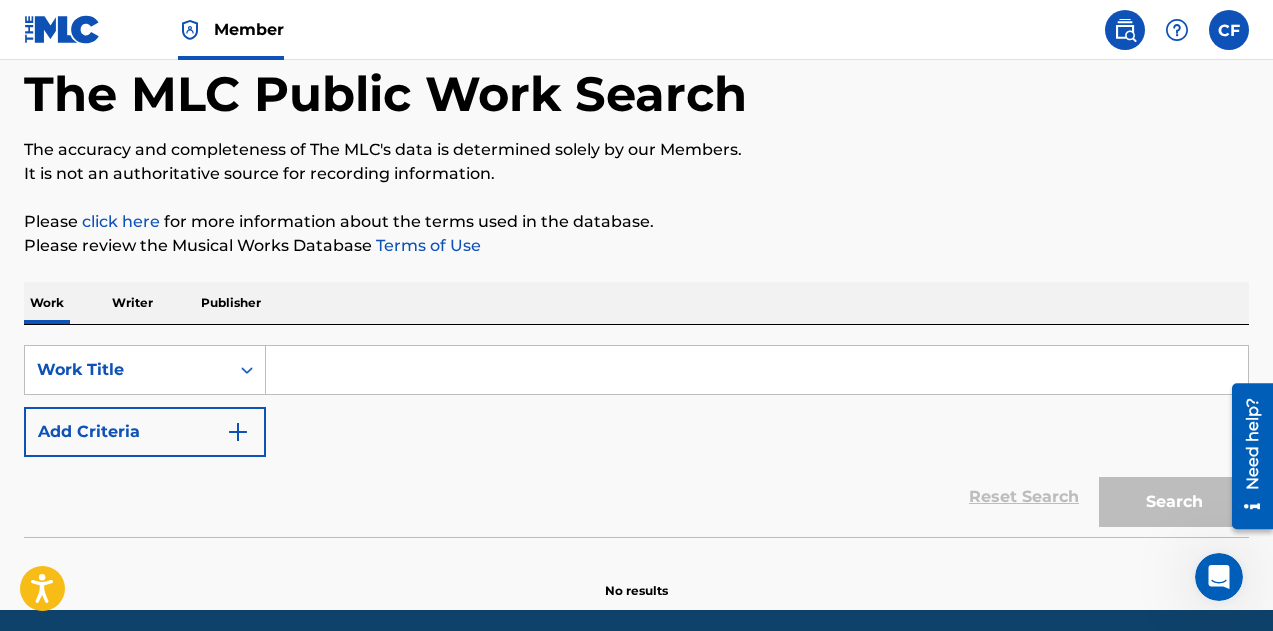 click at bounding box center [757, 370] 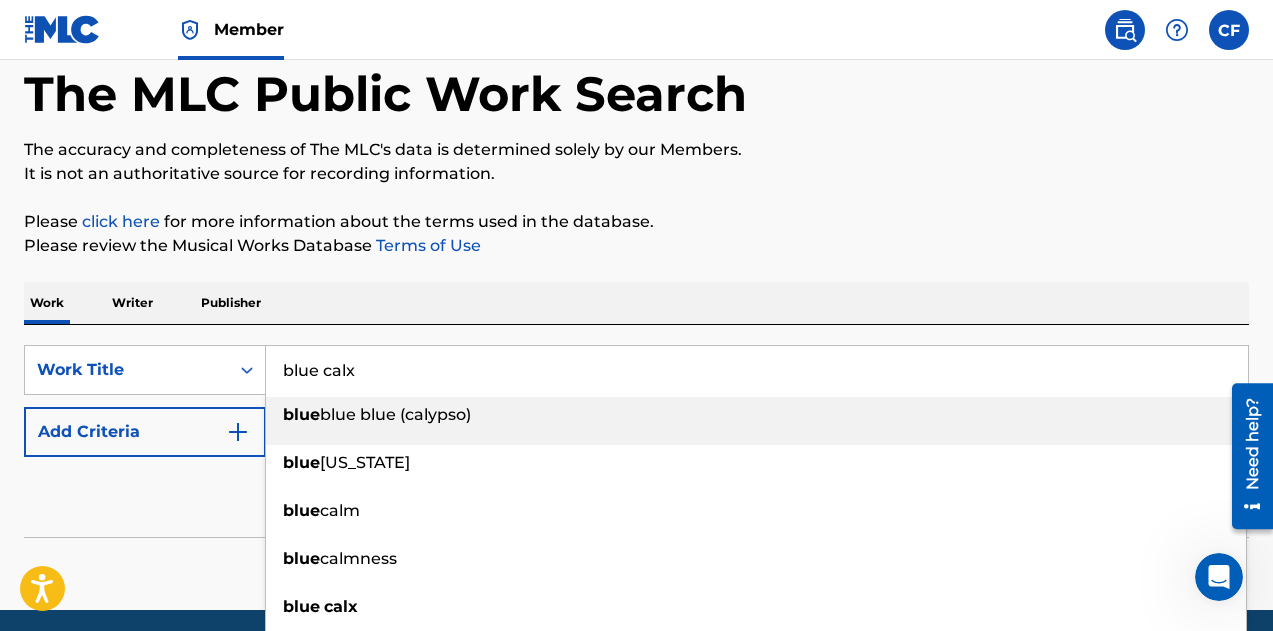 type on "blue calx" 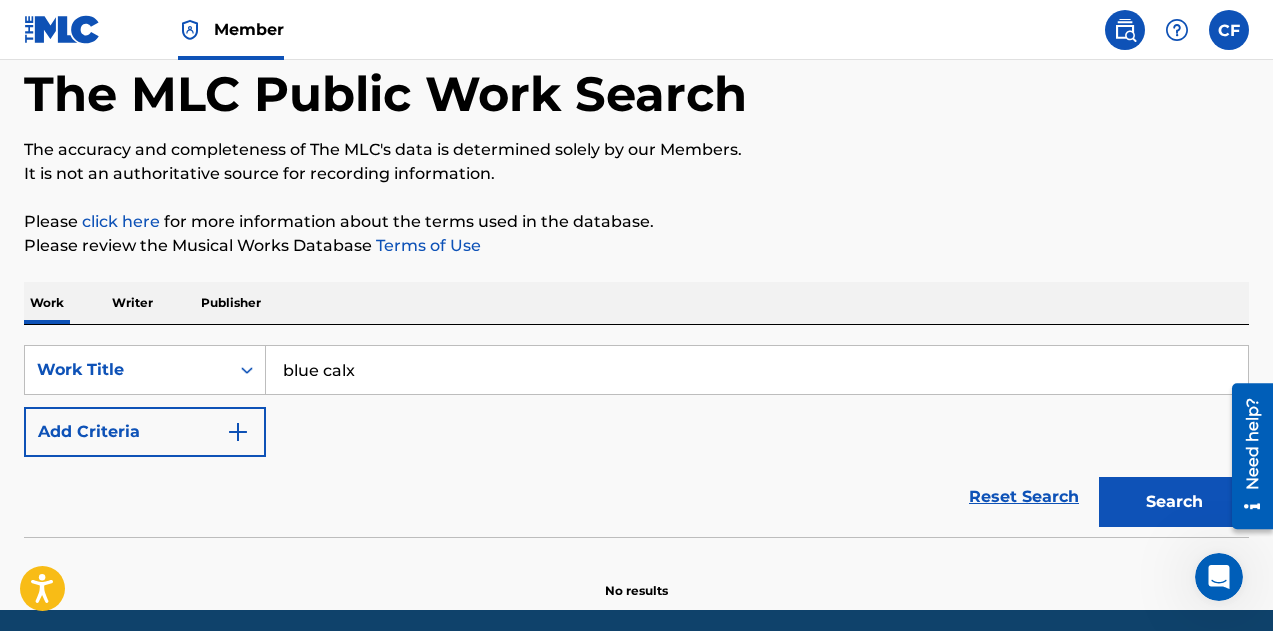 type 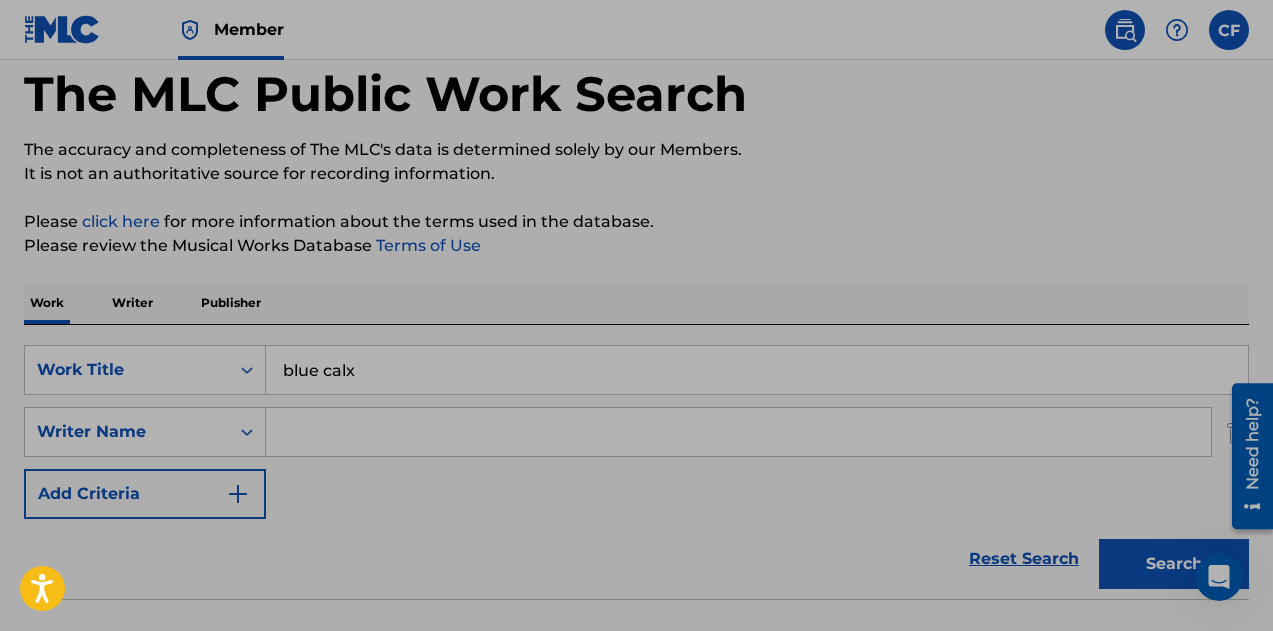 click at bounding box center (738, 432) 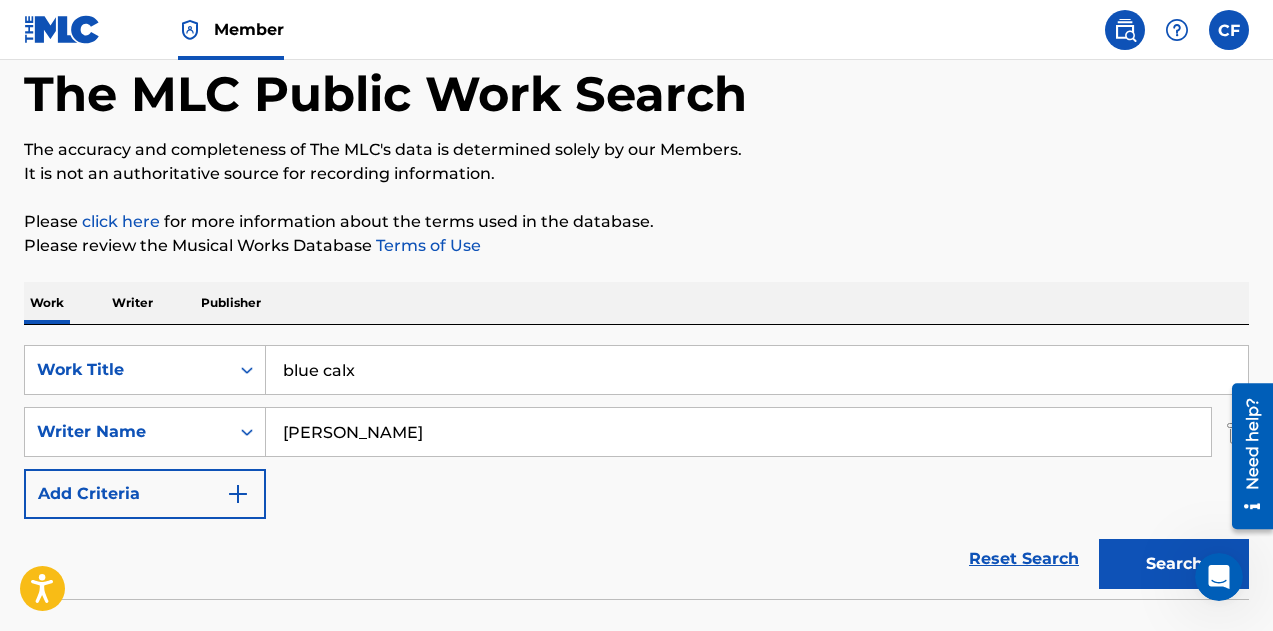type on "[PERSON_NAME]" 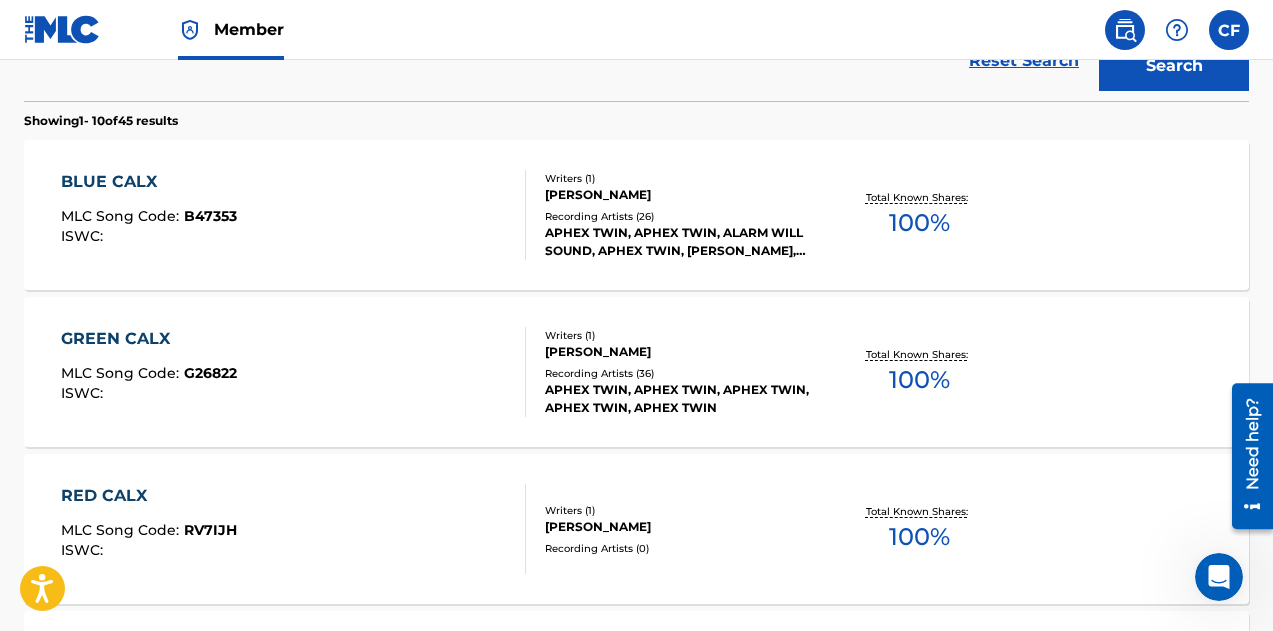 scroll, scrollTop: 600, scrollLeft: 0, axis: vertical 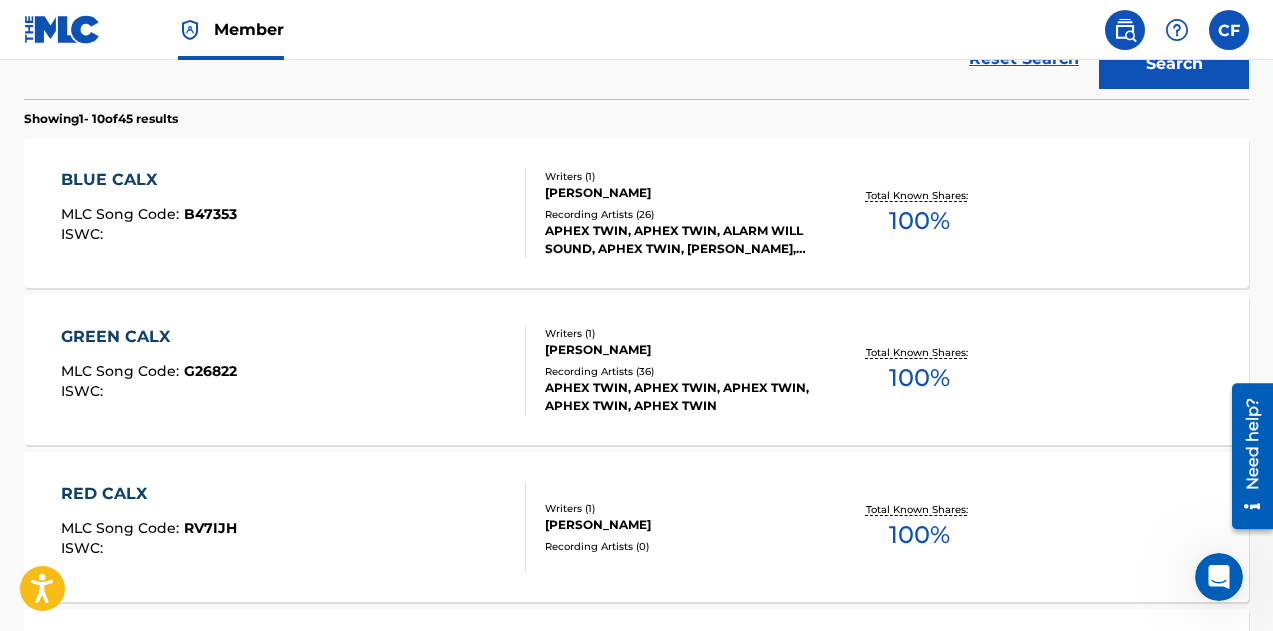 click on "BLUE CALX MLC Song Code : B47353 ISWC :" at bounding box center [294, 213] 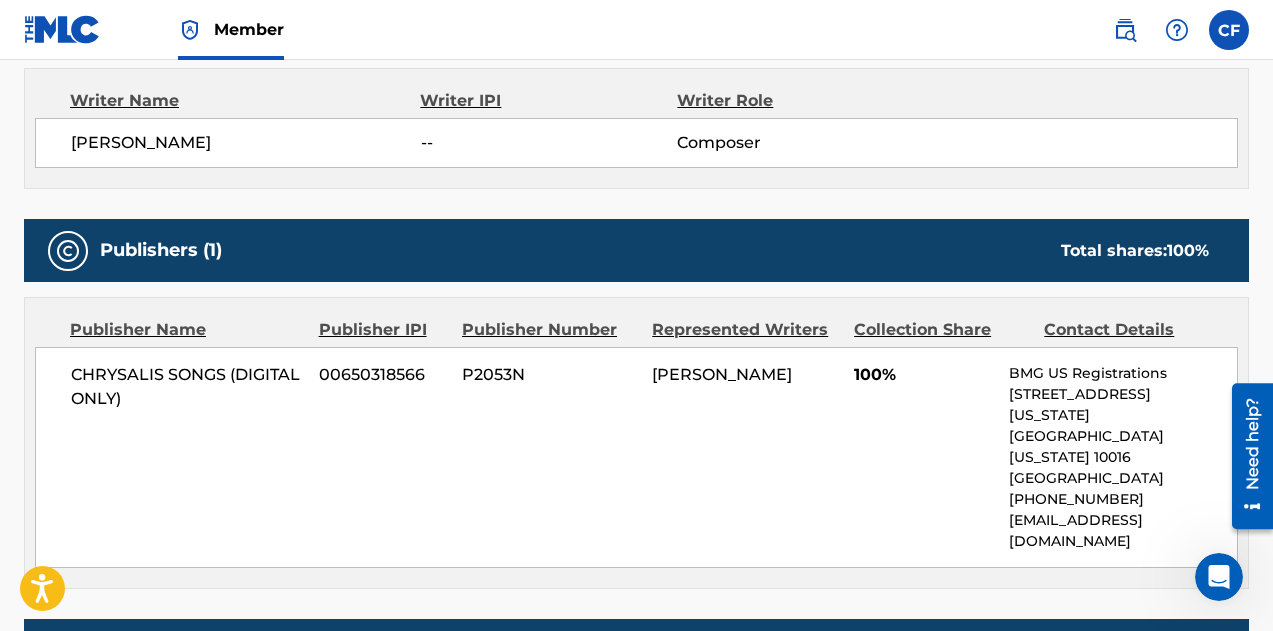 scroll, scrollTop: 700, scrollLeft: 0, axis: vertical 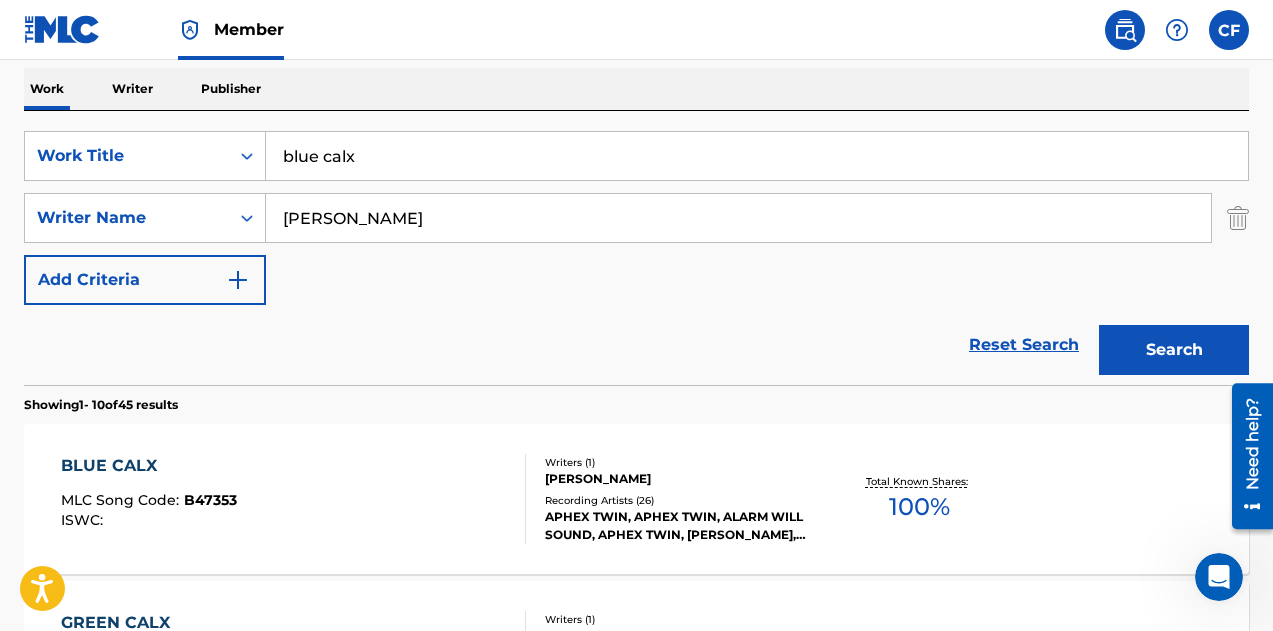 click on "blue calx" at bounding box center [757, 156] 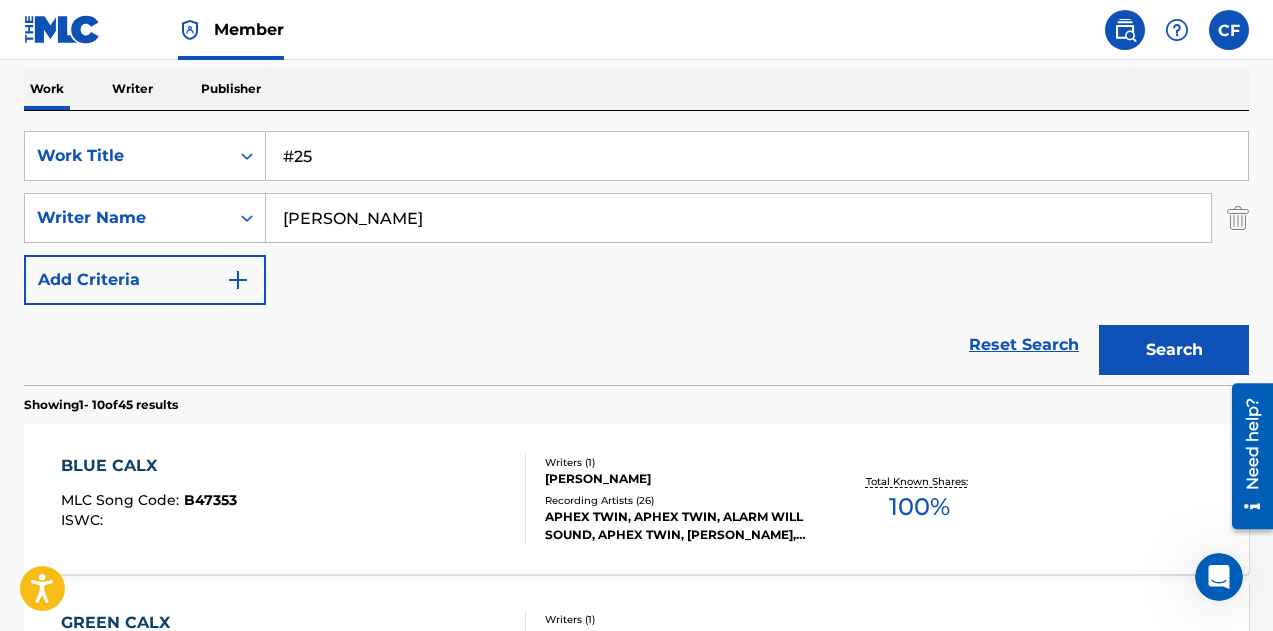 type on "#25" 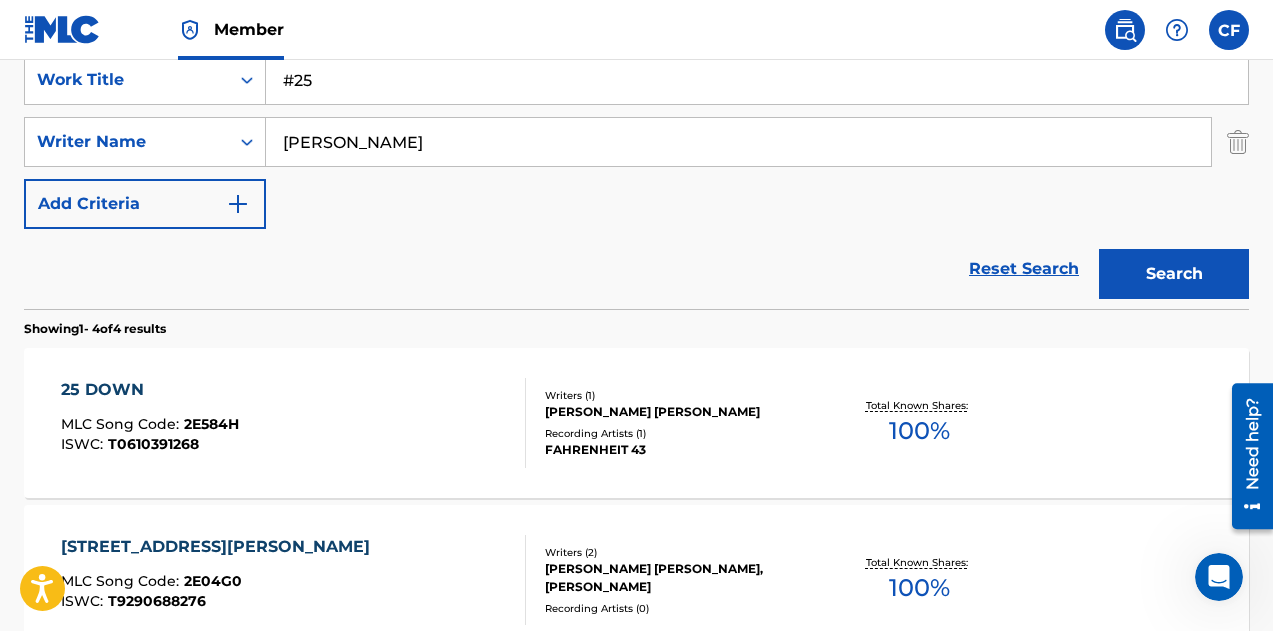 scroll, scrollTop: 314, scrollLeft: 0, axis: vertical 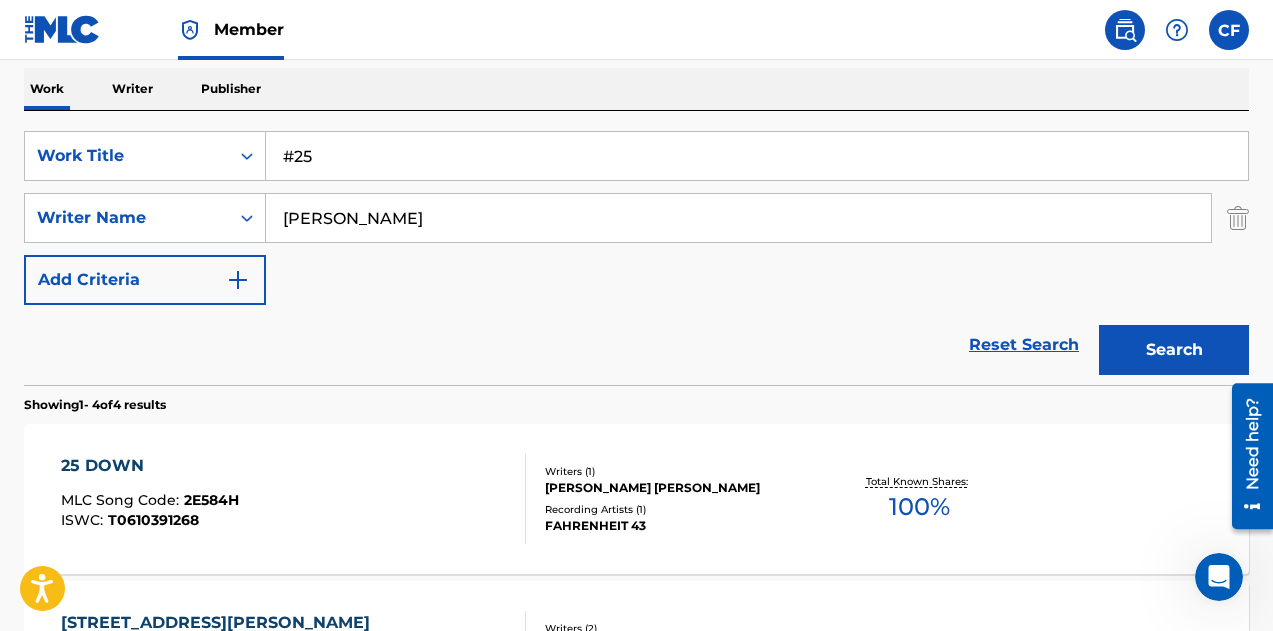 click on "[PERSON_NAME]" at bounding box center (738, 218) 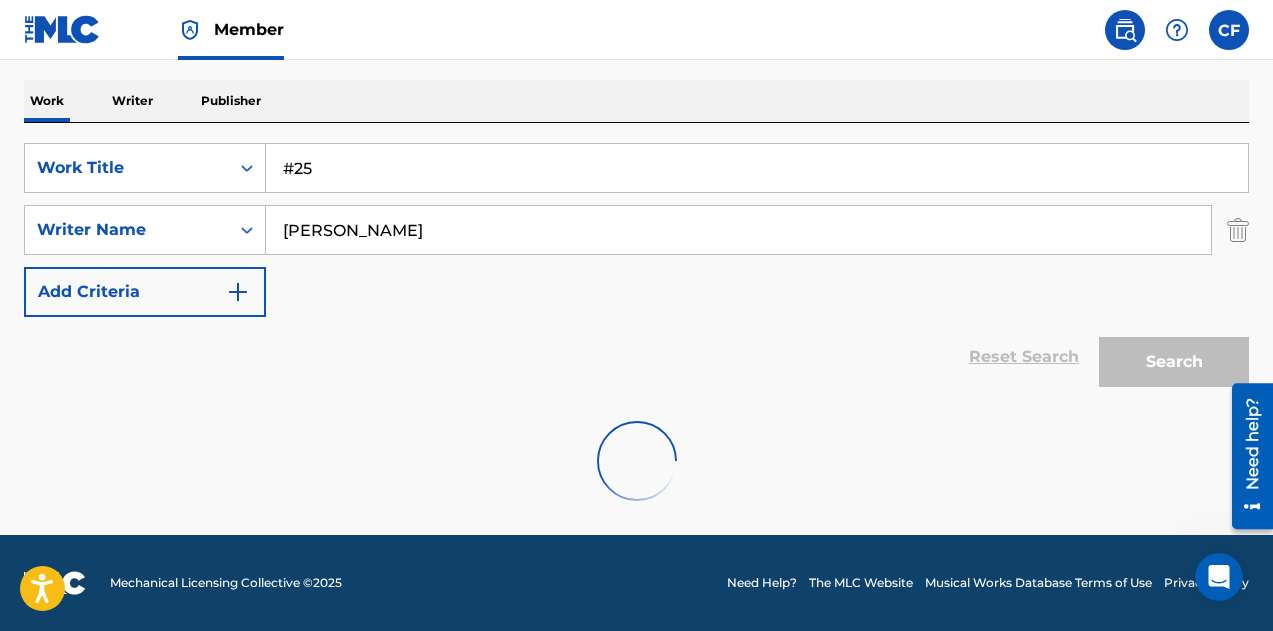 scroll, scrollTop: 237, scrollLeft: 0, axis: vertical 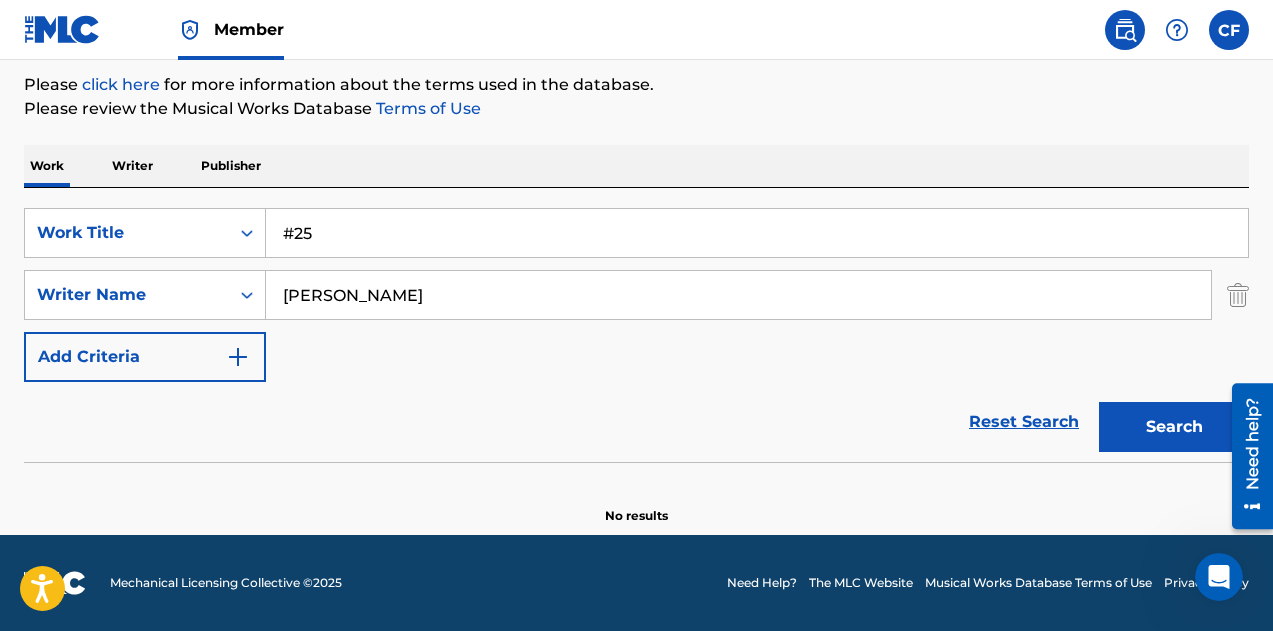 click on "#25" at bounding box center (757, 233) 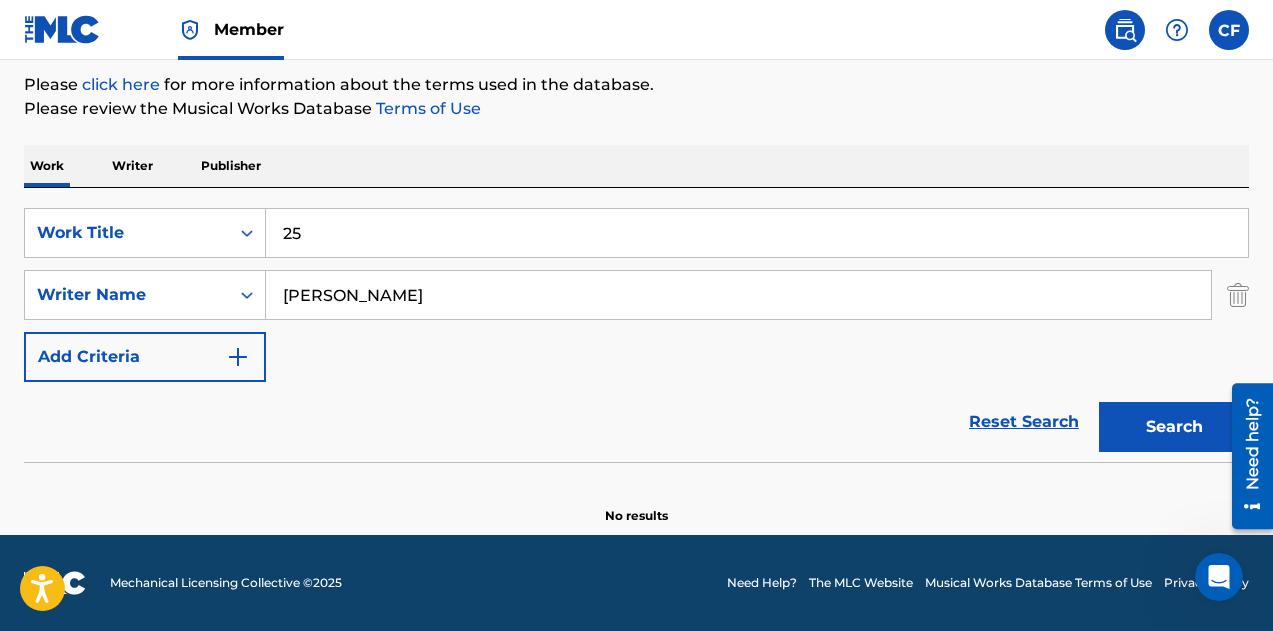 click on "Search" at bounding box center [1174, 427] 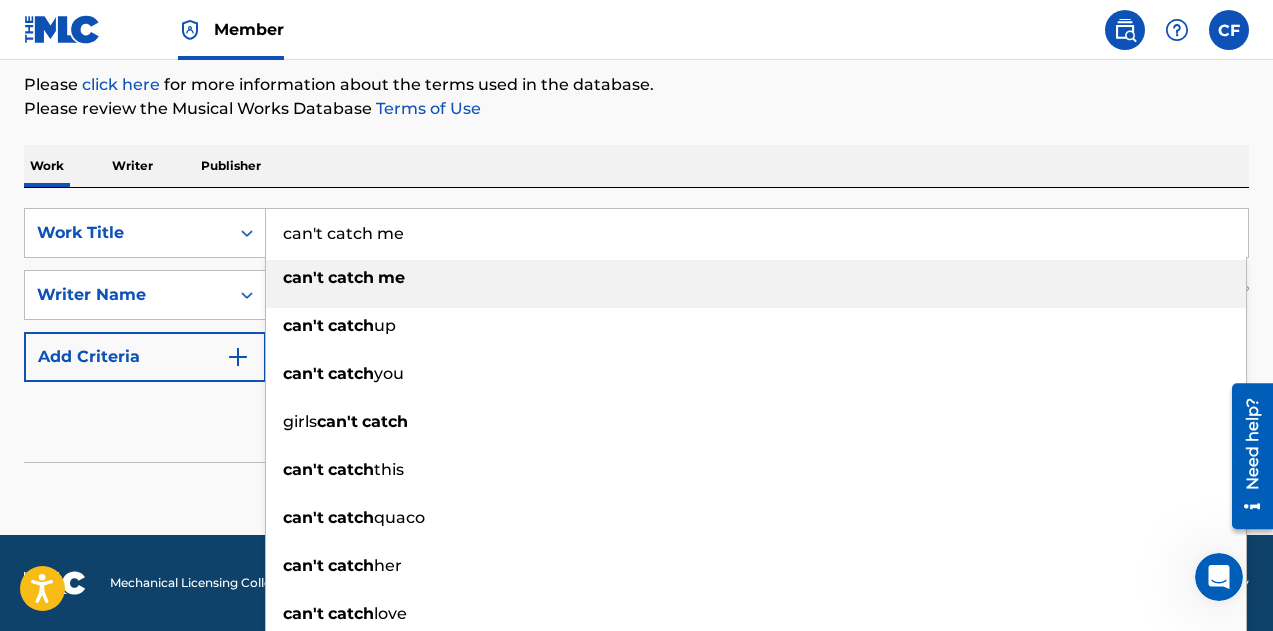 type on "can't catch me" 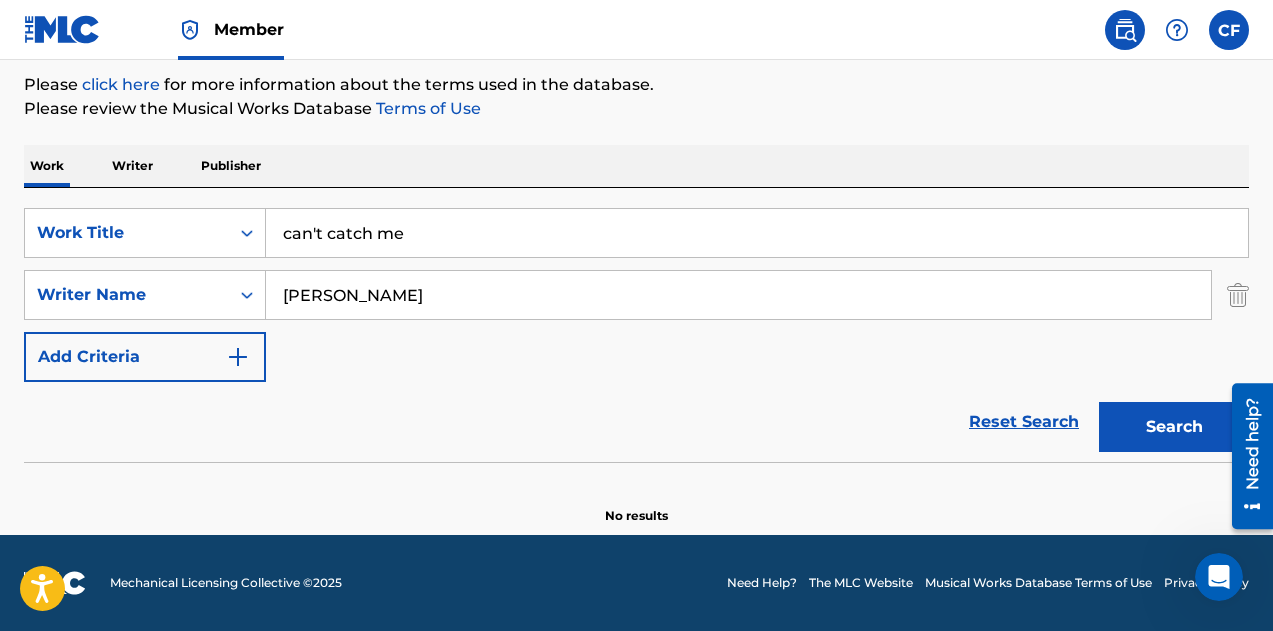 type on "[PERSON_NAME]" 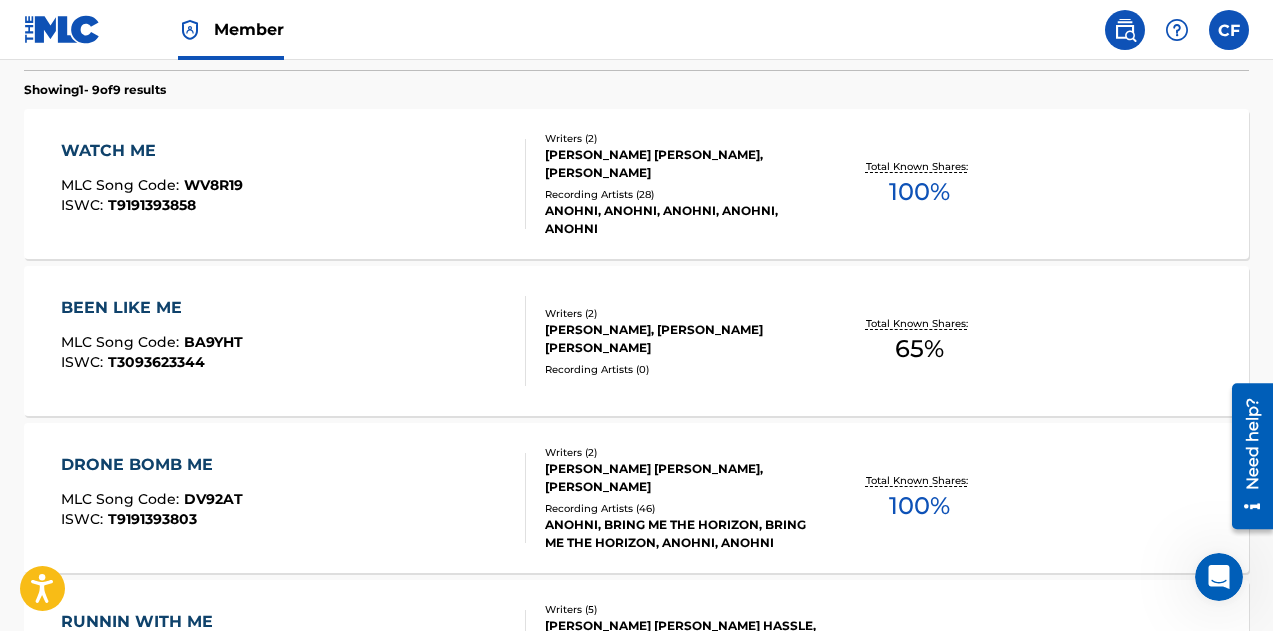 scroll, scrollTop: 537, scrollLeft: 0, axis: vertical 